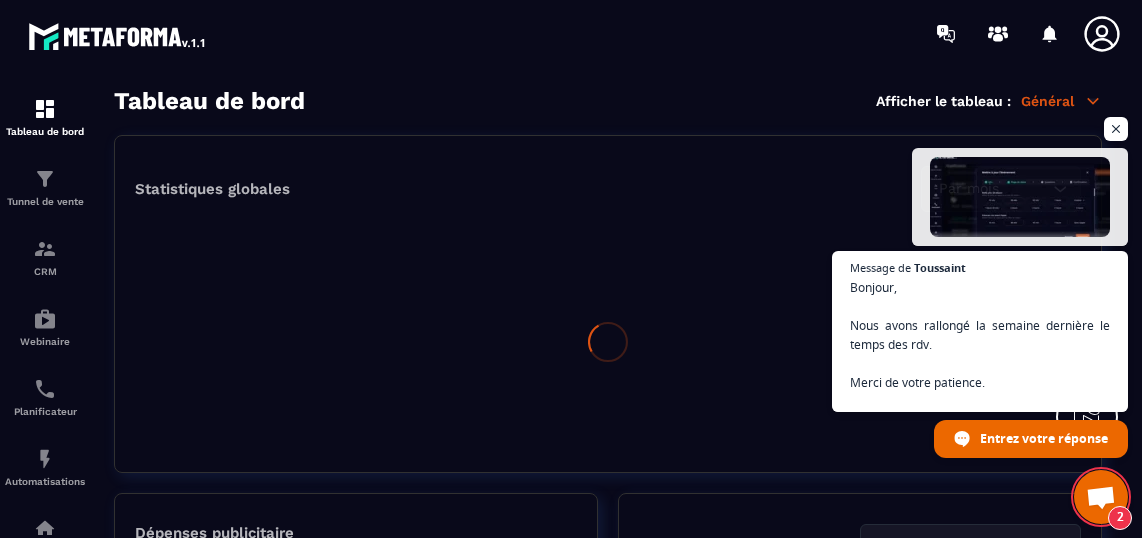 scroll, scrollTop: 0, scrollLeft: 0, axis: both 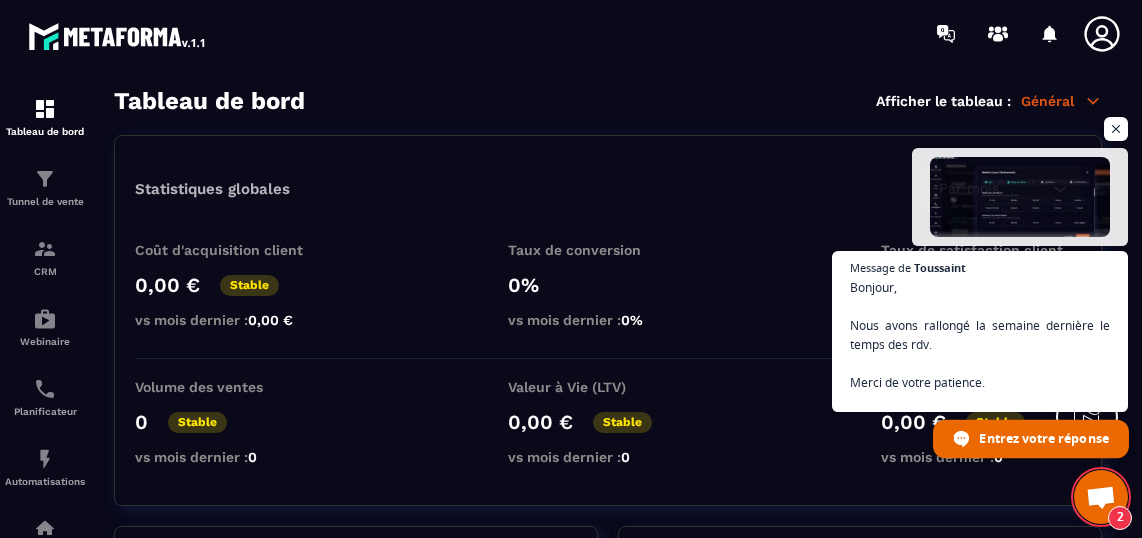 click on "Entrez votre réponse" at bounding box center (1043, 437) 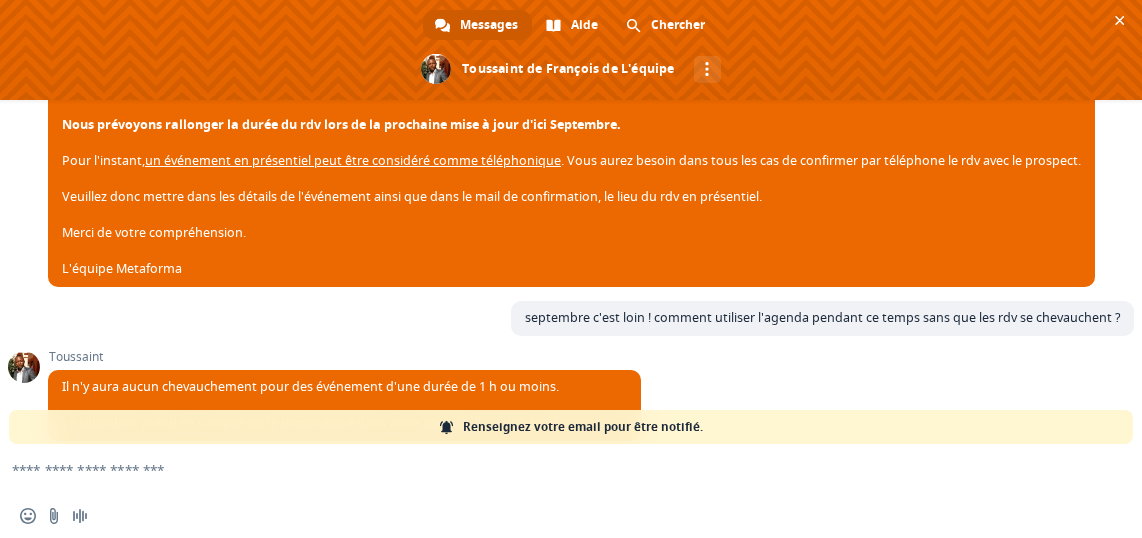scroll, scrollTop: 0, scrollLeft: 0, axis: both 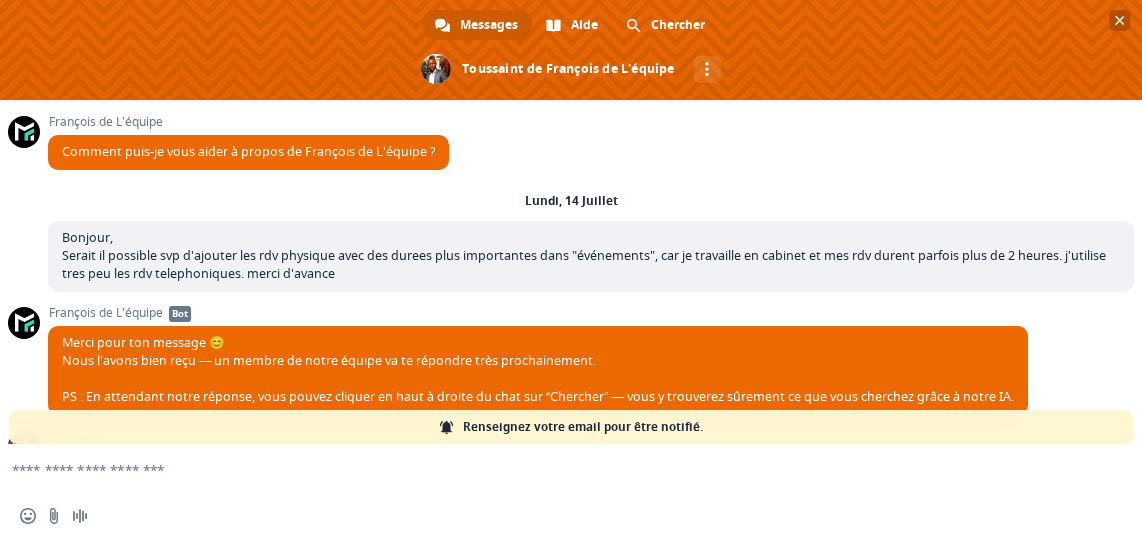 click at bounding box center [1120, 20] 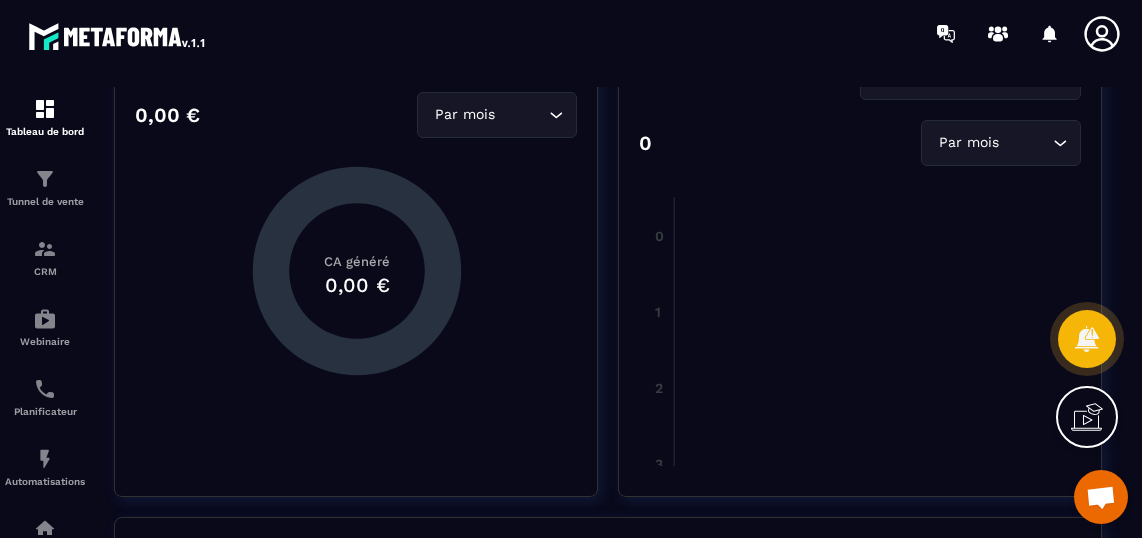 scroll, scrollTop: 519, scrollLeft: 0, axis: vertical 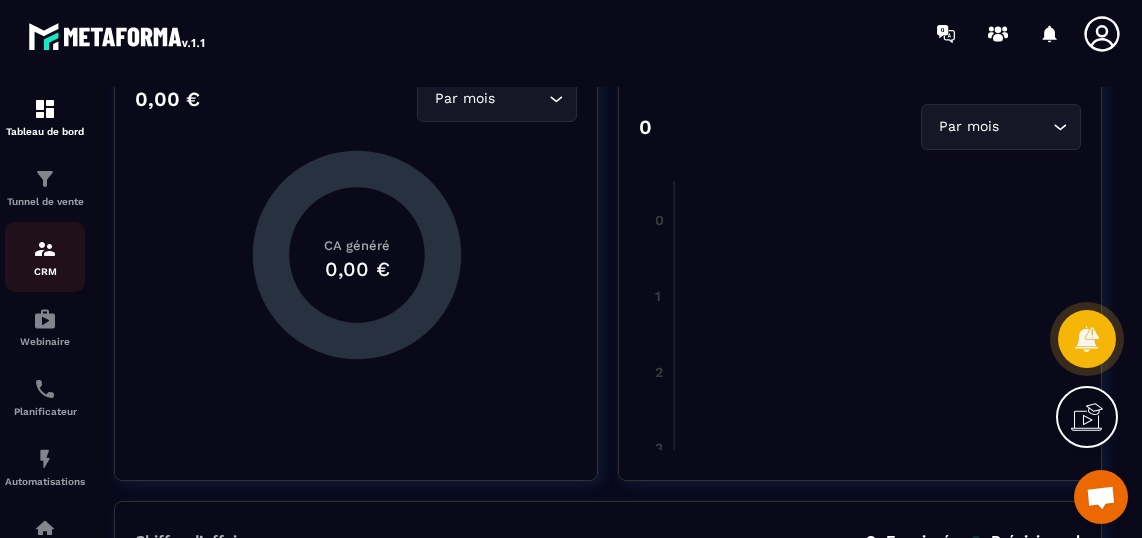 click at bounding box center (45, 249) 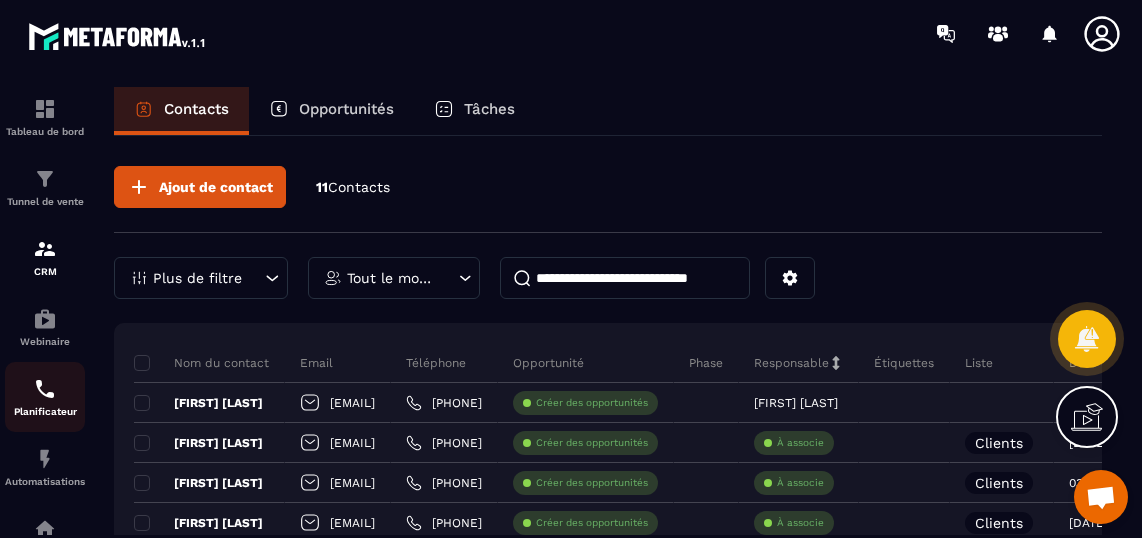 click on "Planificateur" at bounding box center (45, 411) 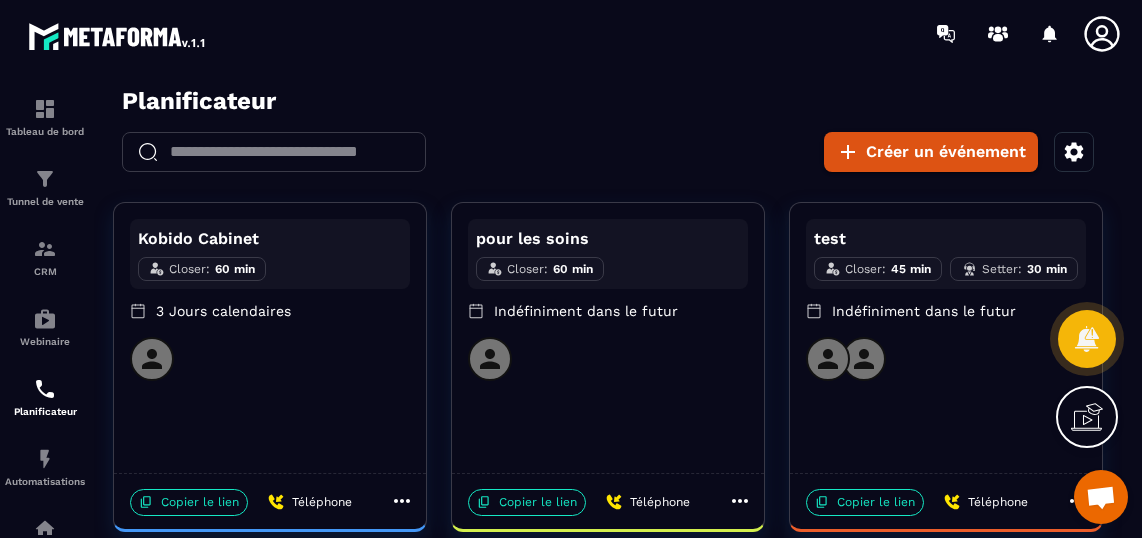 scroll, scrollTop: 28, scrollLeft: 0, axis: vertical 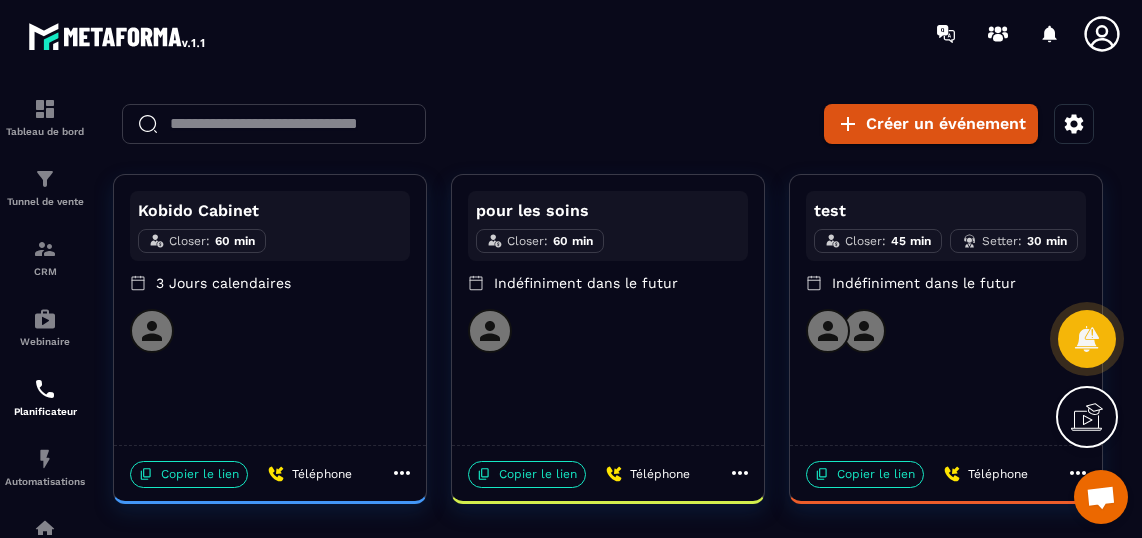 click 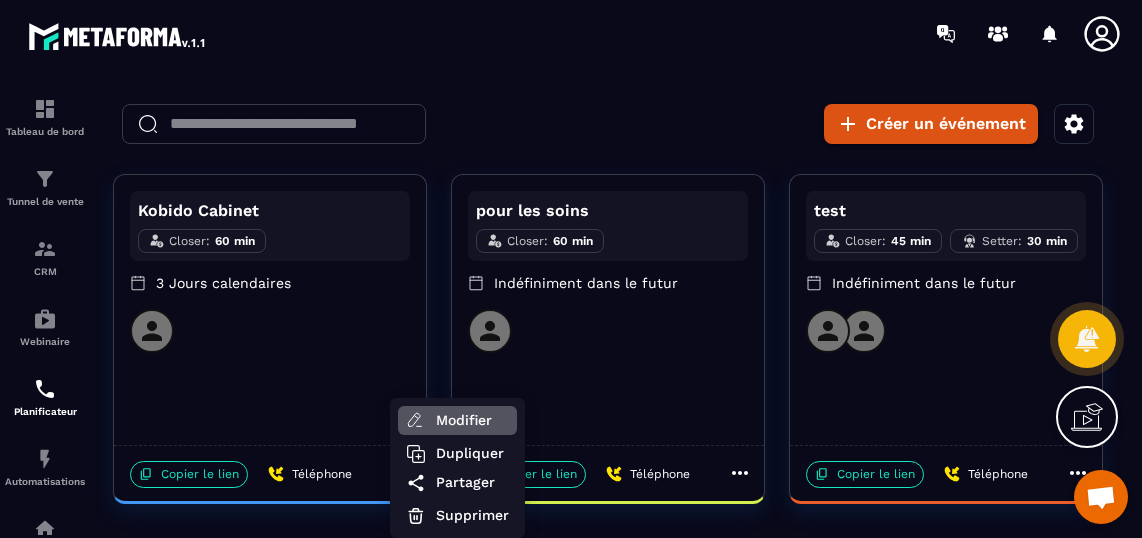 click on "Modifier" at bounding box center [472, 420] 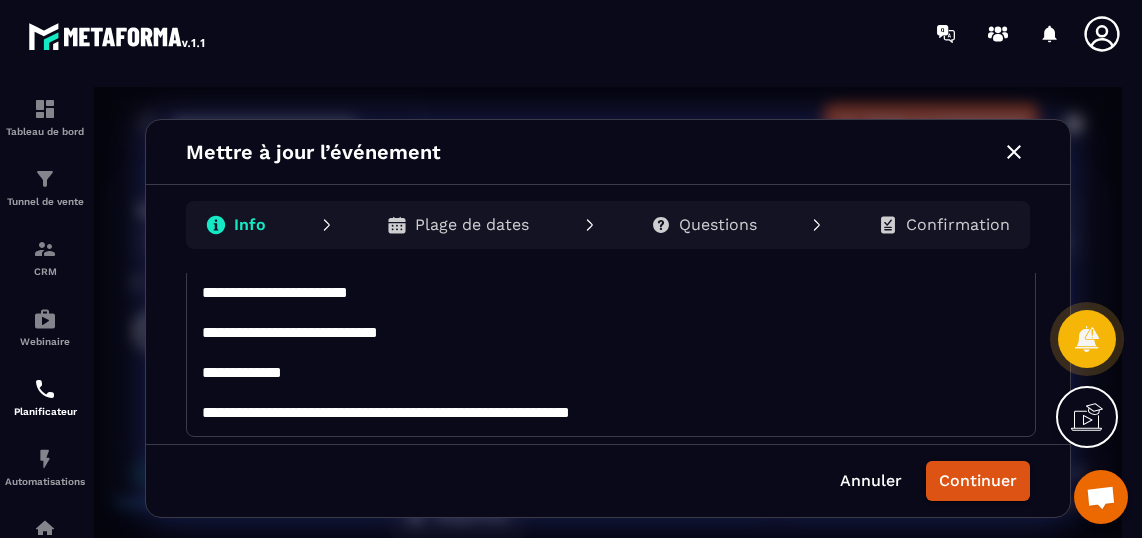 scroll, scrollTop: 223, scrollLeft: 0, axis: vertical 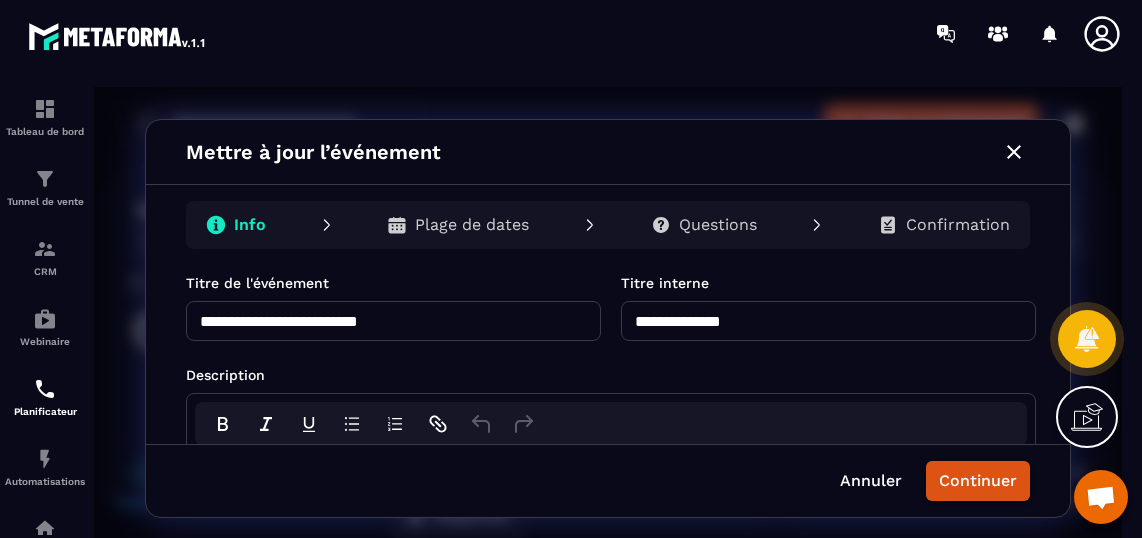 click on "**********" at bounding box center (393, 321) 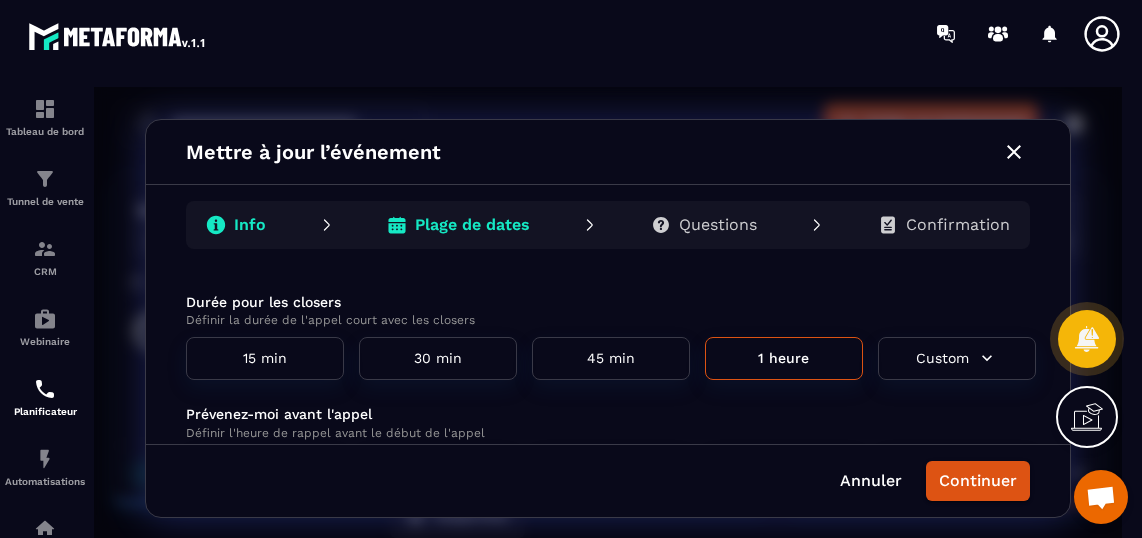 scroll, scrollTop: 92, scrollLeft: 0, axis: vertical 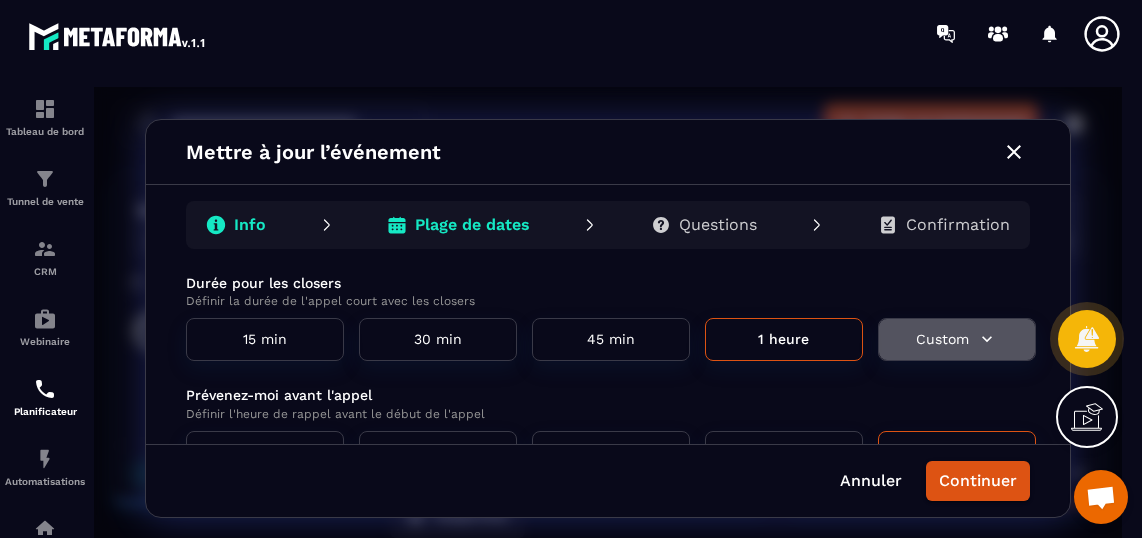 click 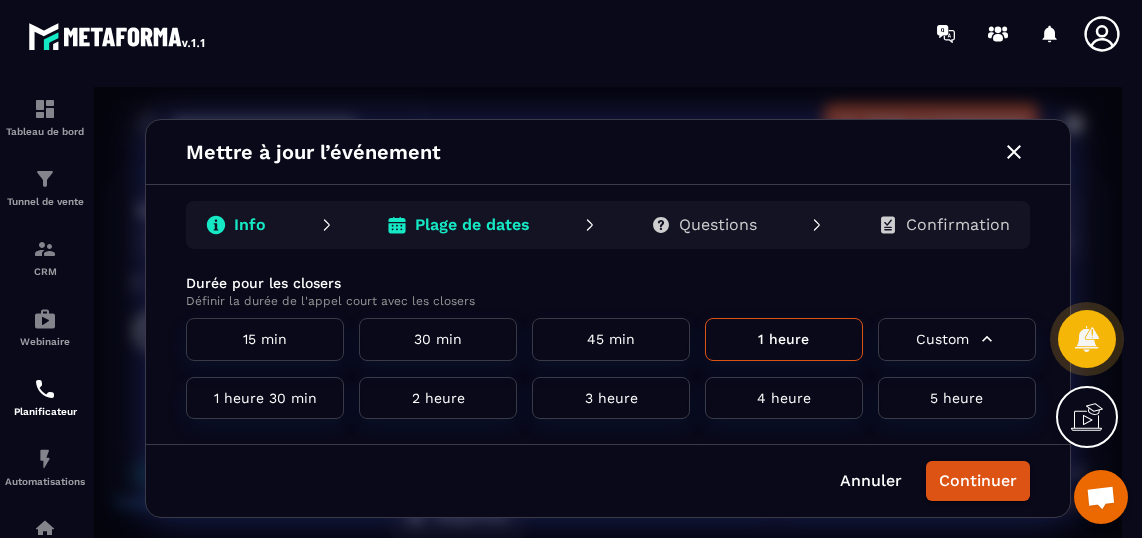 click on "1 heure 30 min" at bounding box center [265, 398] 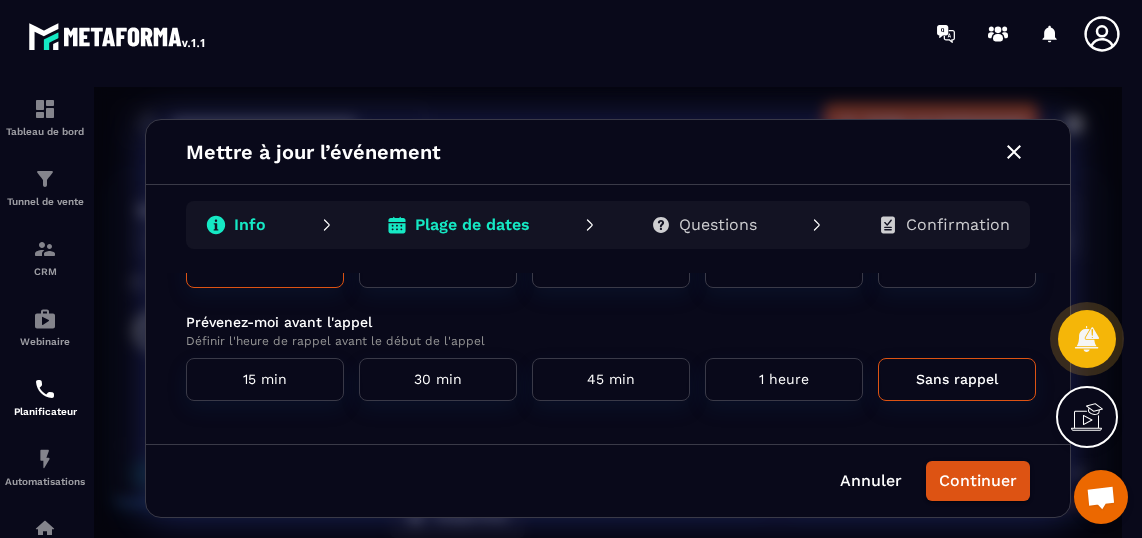 scroll, scrollTop: 228, scrollLeft: 0, axis: vertical 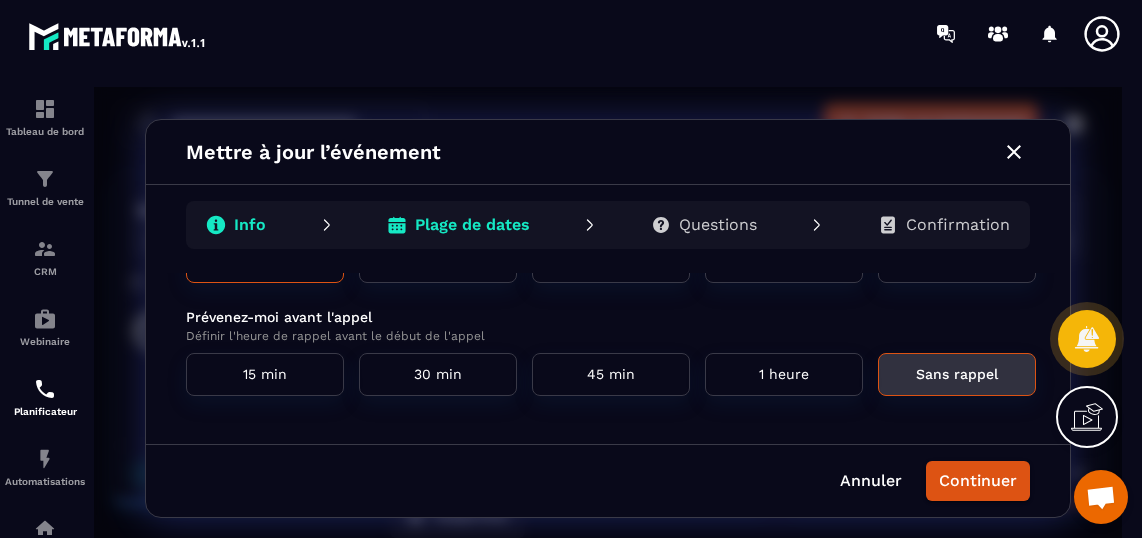 click on "Sans rappel" at bounding box center (957, 374) 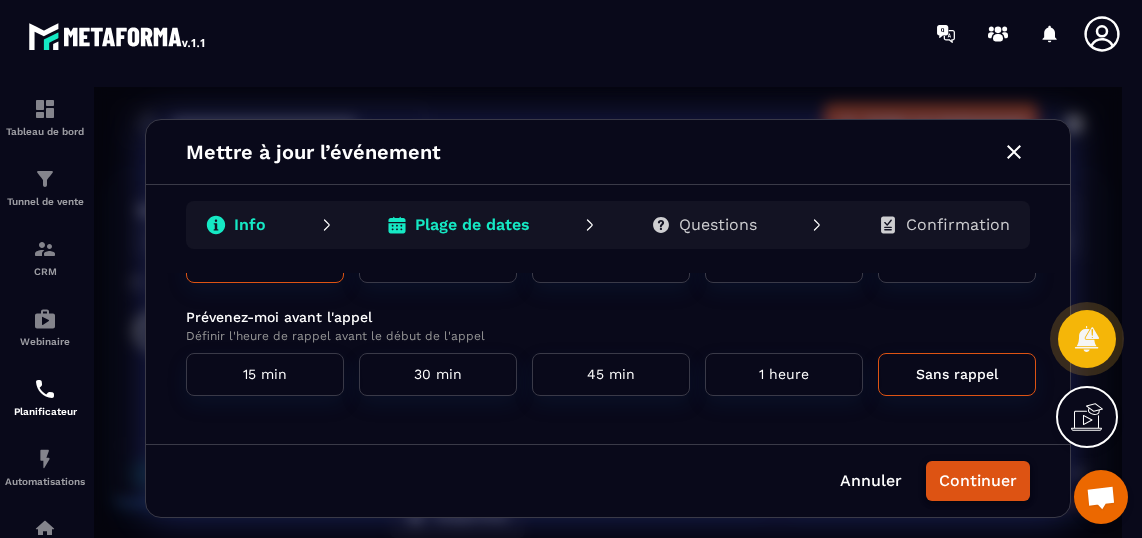 click on "Continuer" at bounding box center (978, 481) 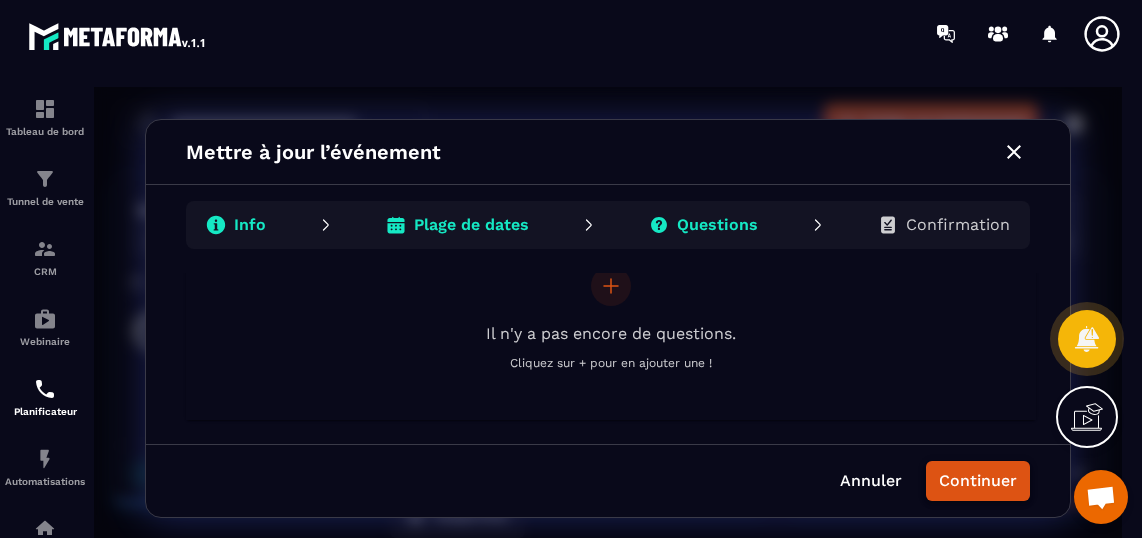 scroll, scrollTop: 0, scrollLeft: 0, axis: both 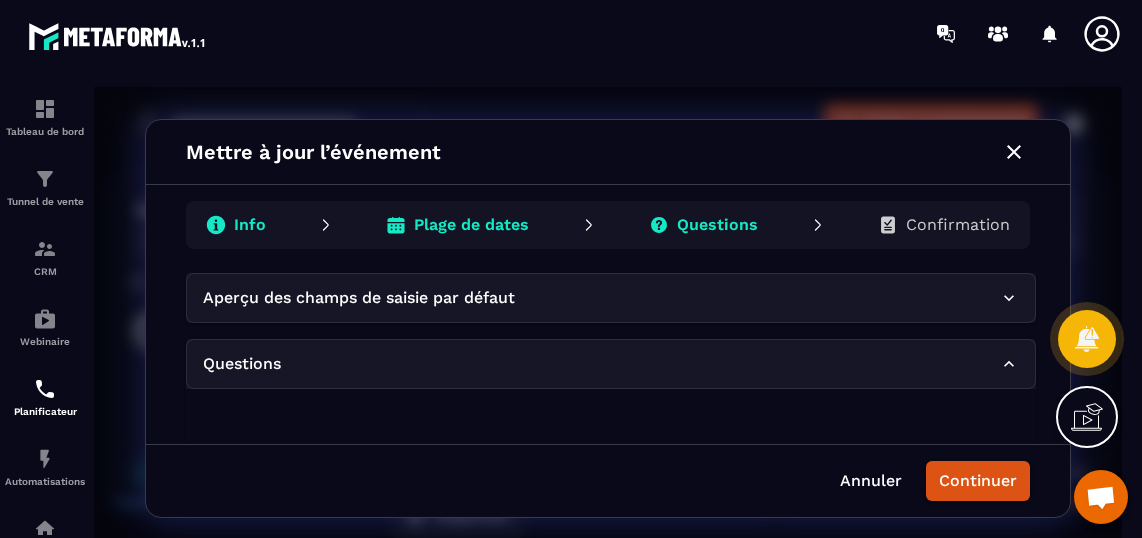 click on "Questions" at bounding box center [717, 225] 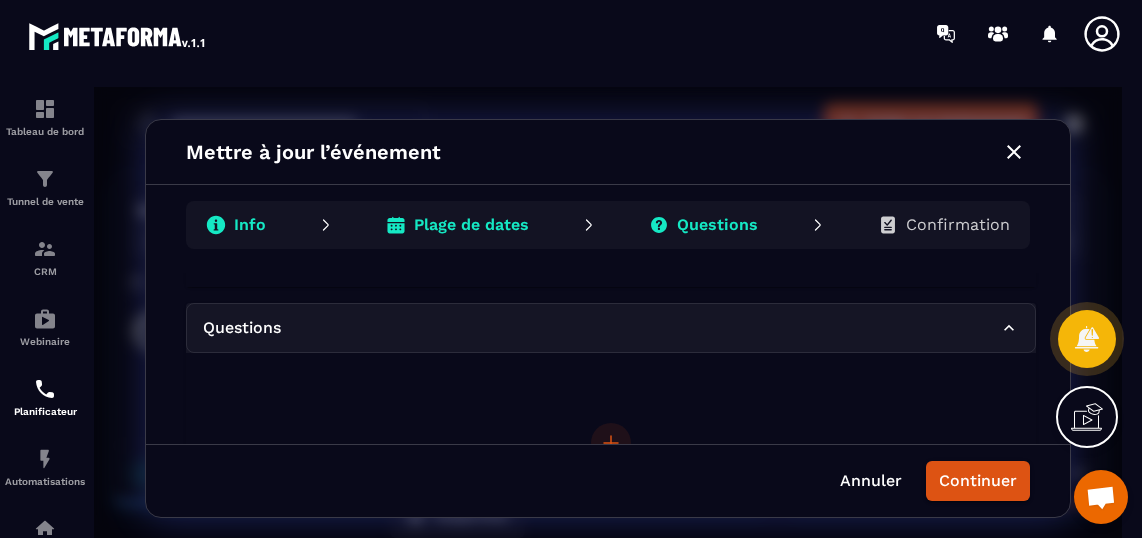 scroll, scrollTop: 227, scrollLeft: 0, axis: vertical 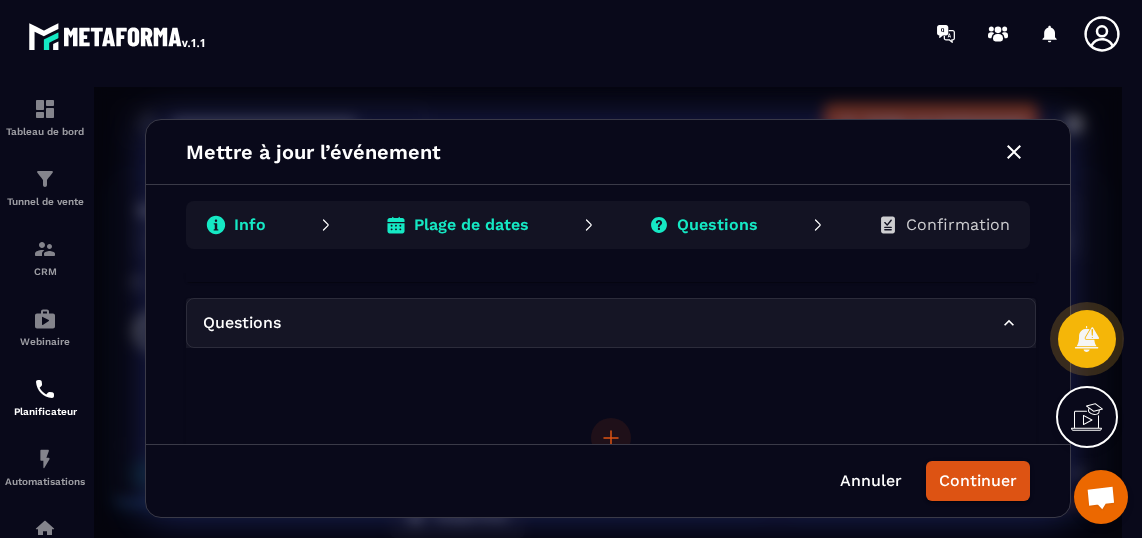 click on "Questions" at bounding box center (600, 323) 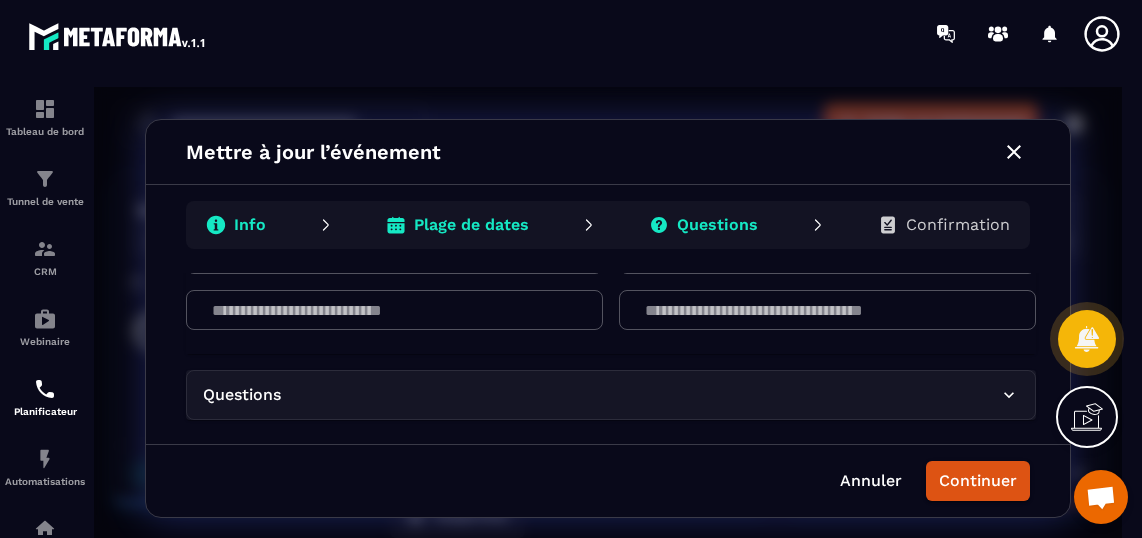 scroll, scrollTop: 155, scrollLeft: 0, axis: vertical 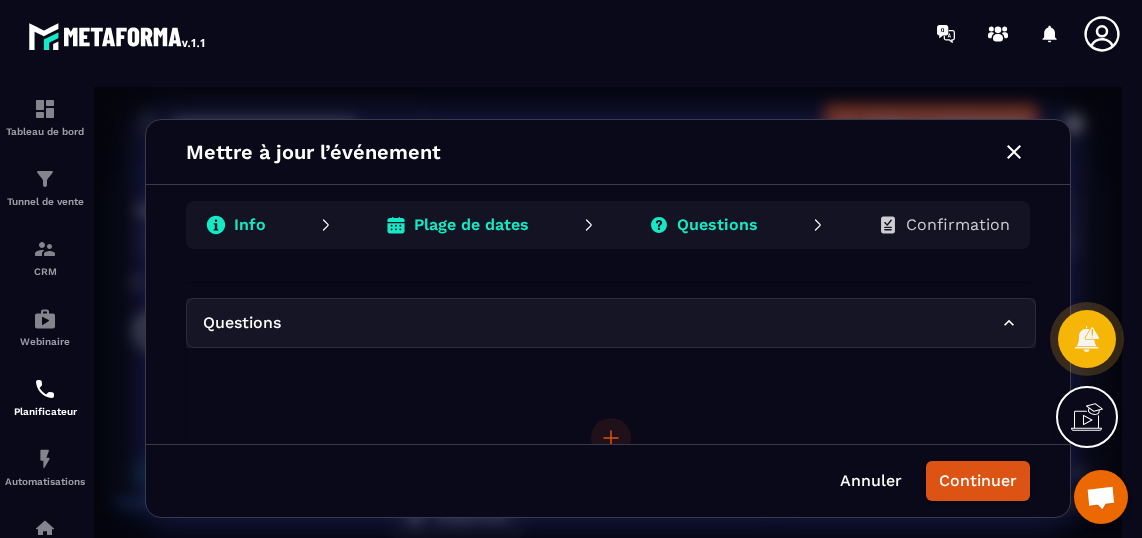 click 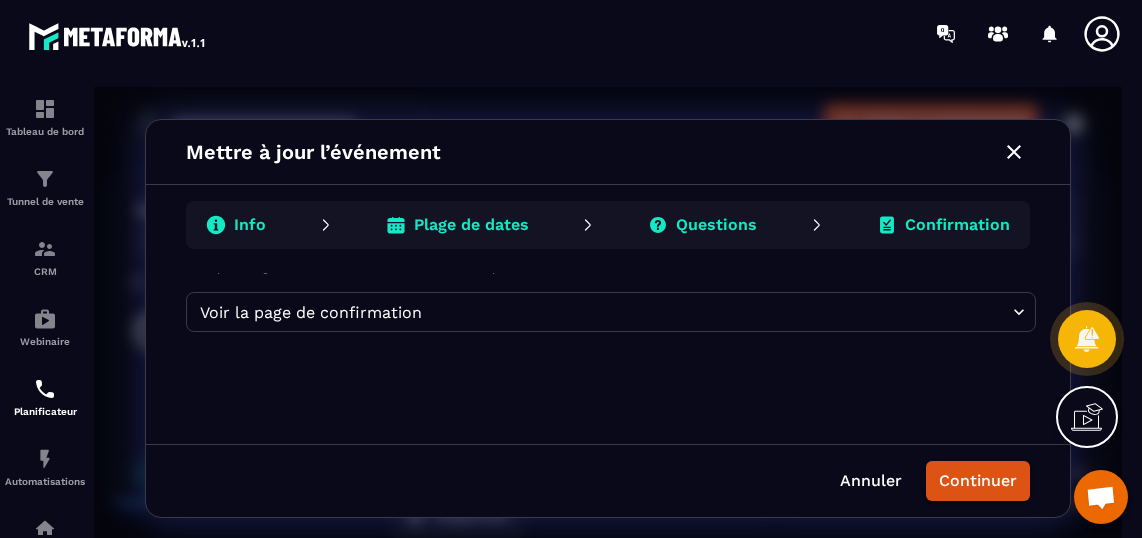 scroll, scrollTop: 0, scrollLeft: 0, axis: both 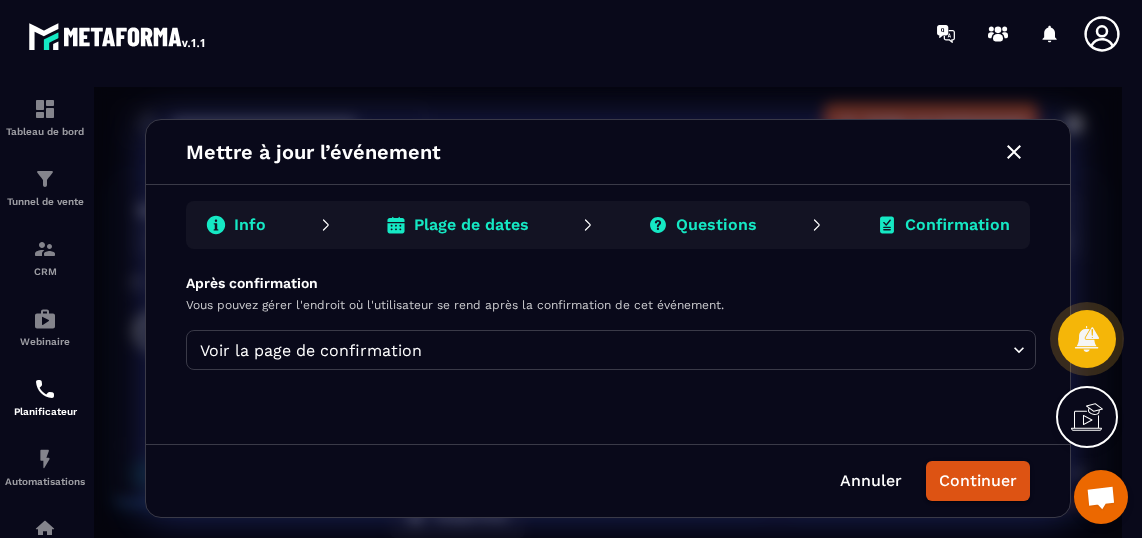click on "Planificateur ​ ​ Créer un événement Kobido Cabinet Closer : 90   min 3 Jours calendaires Copier le lien Téléphone pour les soins Closer : 60   min Indéfiniment dans le futur Copier le lien Téléphone test Closer : 45   min Setter : 30   min Indéfiniment dans le futur Copier le lien Téléphone Modifier Dupliquer Partager Supprimer Mettre à jour l’événement Info Plage de dates Questions Confirmation Après confirmation Vous pouvez gérer l'endroit où l'utilisateur se rend après la confirmation de cet événement. Voir la page de confirmation **** ​ Annuler Continuer" at bounding box center (608, 290) 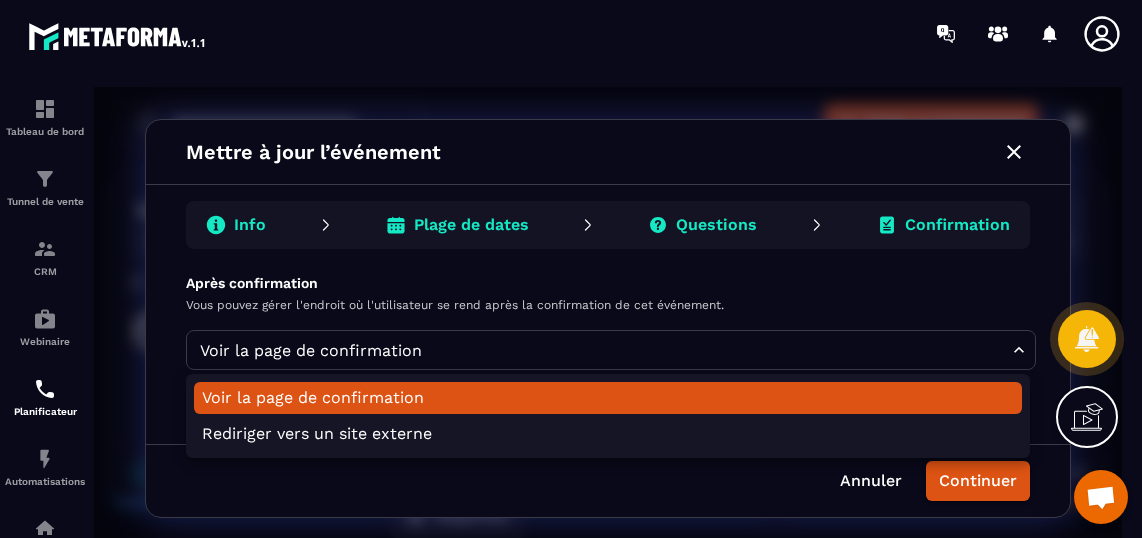 click at bounding box center (608, 318) 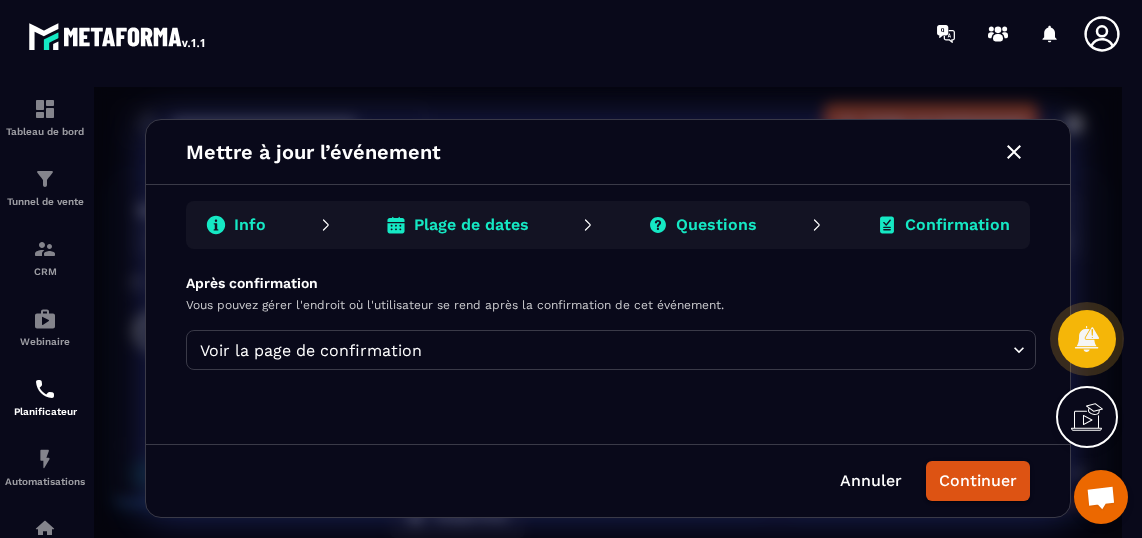 click at bounding box center [1101, 499] 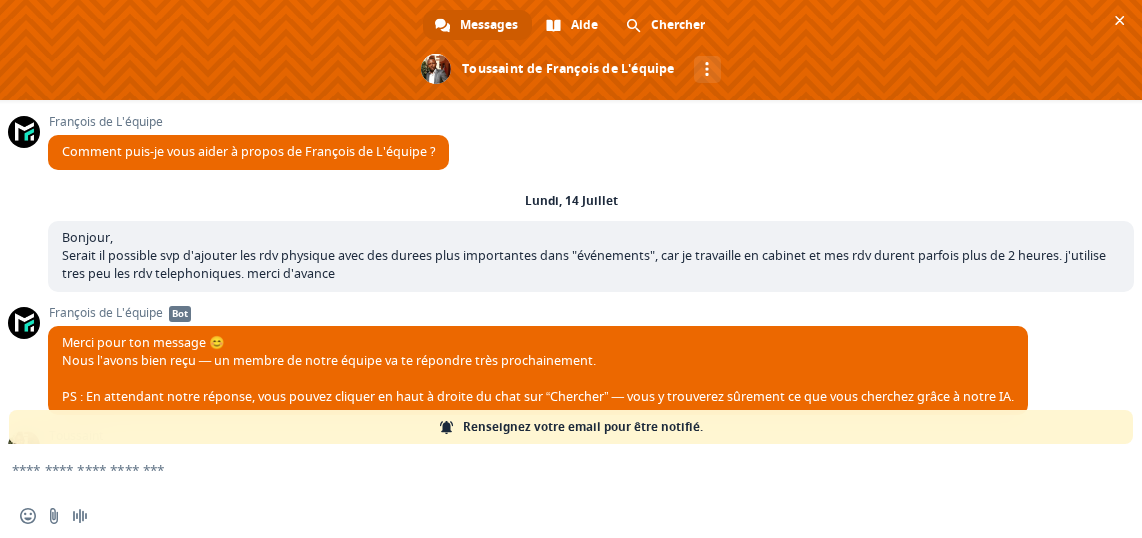 scroll, scrollTop: 1766, scrollLeft: 0, axis: vertical 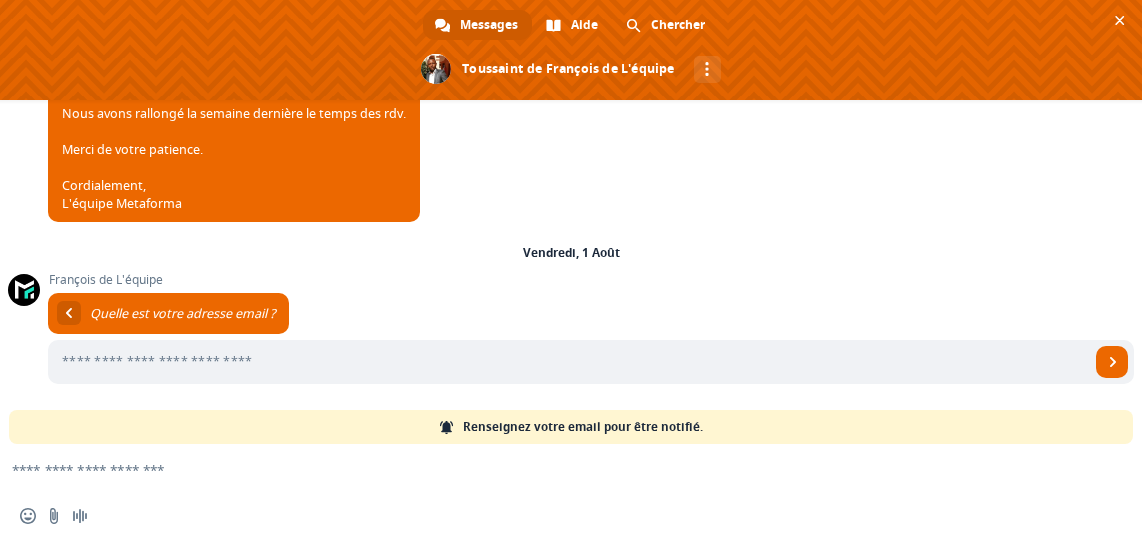 click at bounding box center [547, 469] 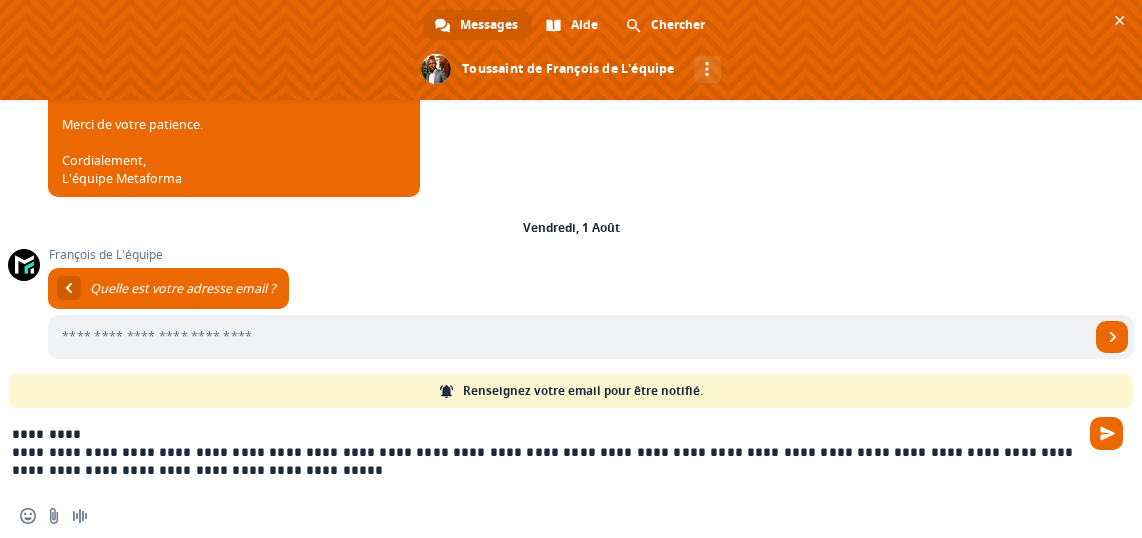 scroll, scrollTop: 3, scrollLeft: 0, axis: vertical 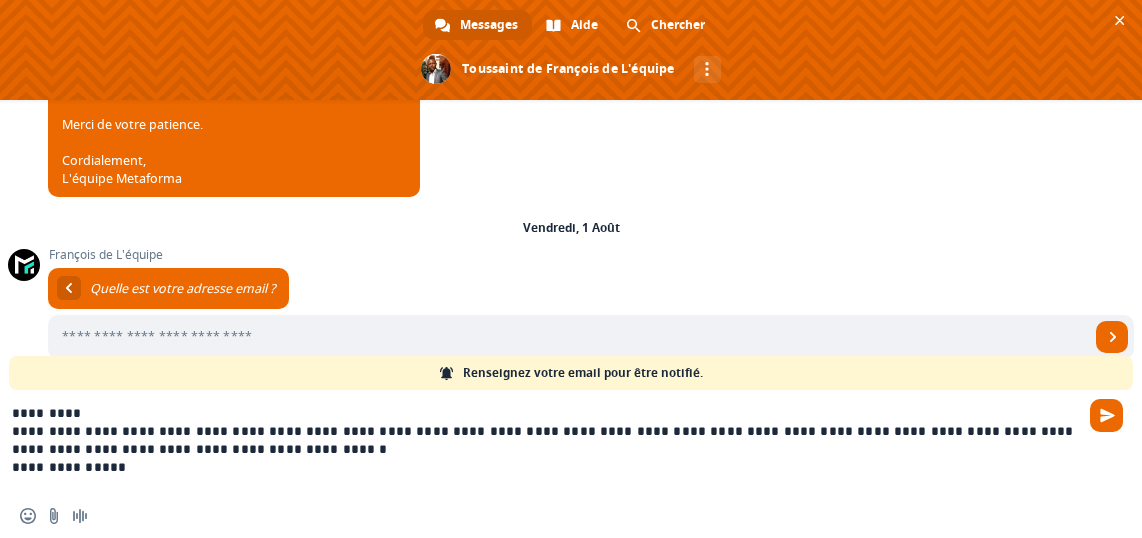 click on "**********" at bounding box center (547, 442) 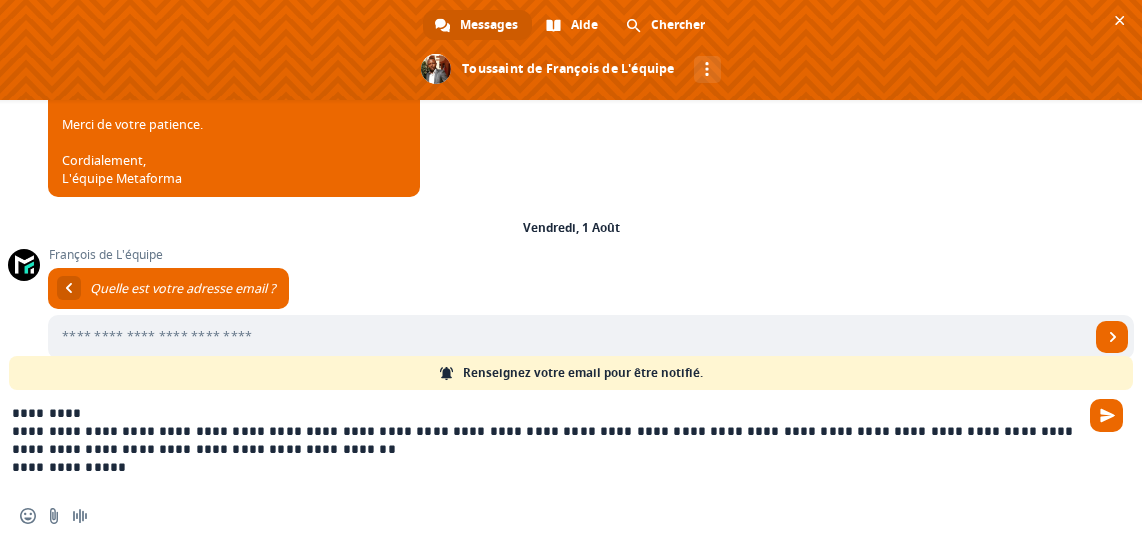click on "**********" at bounding box center (547, 442) 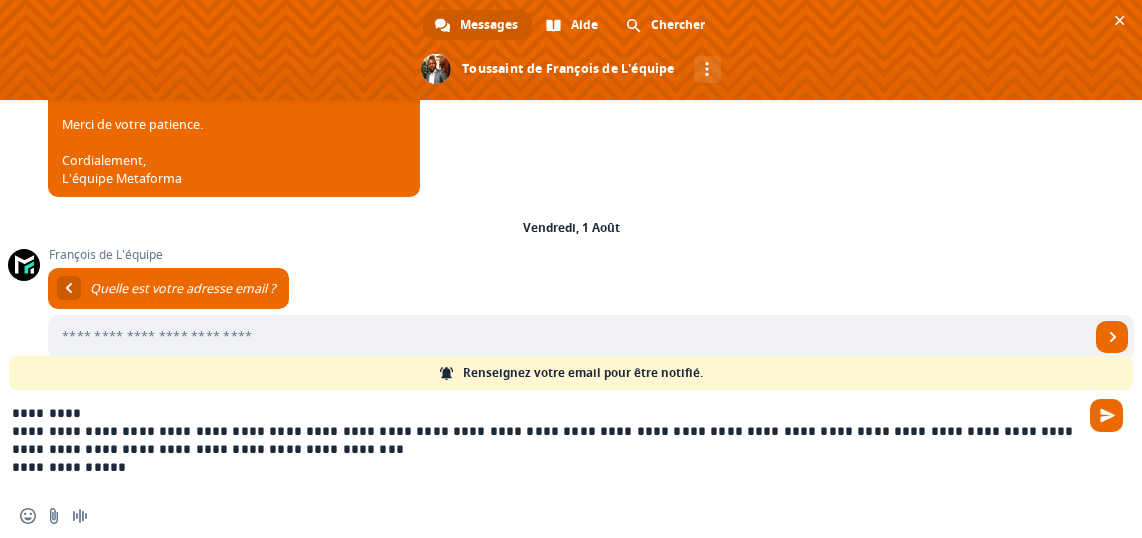 click on "**********" at bounding box center (547, 442) 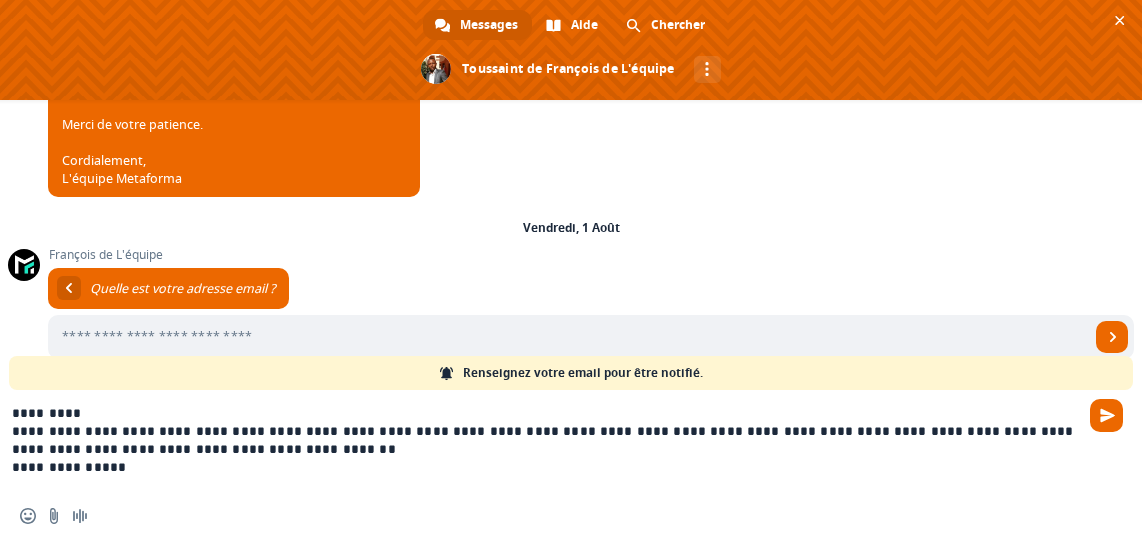 type on "**********" 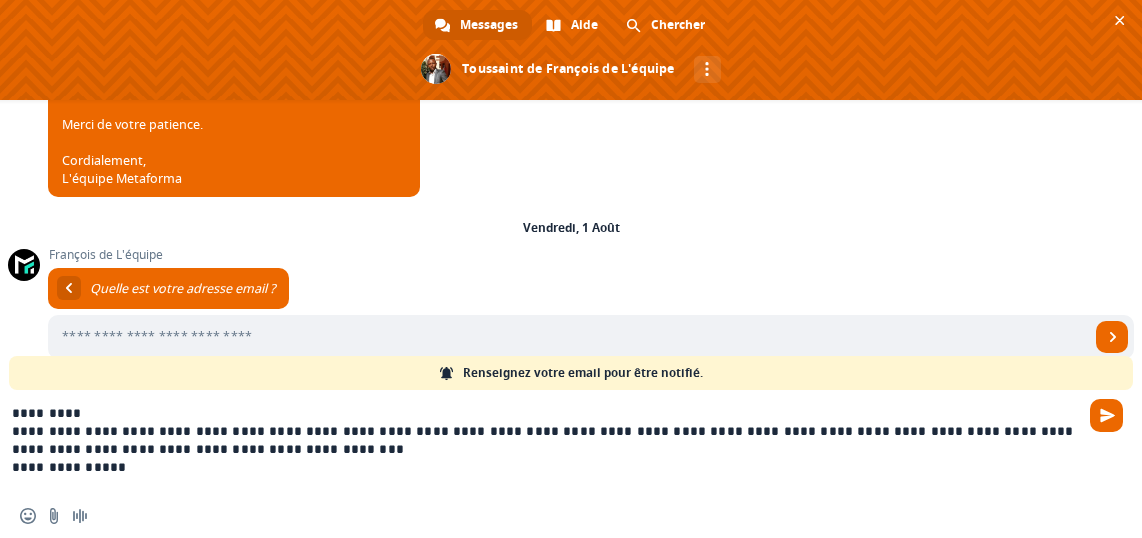 click on "**********" at bounding box center (547, 442) 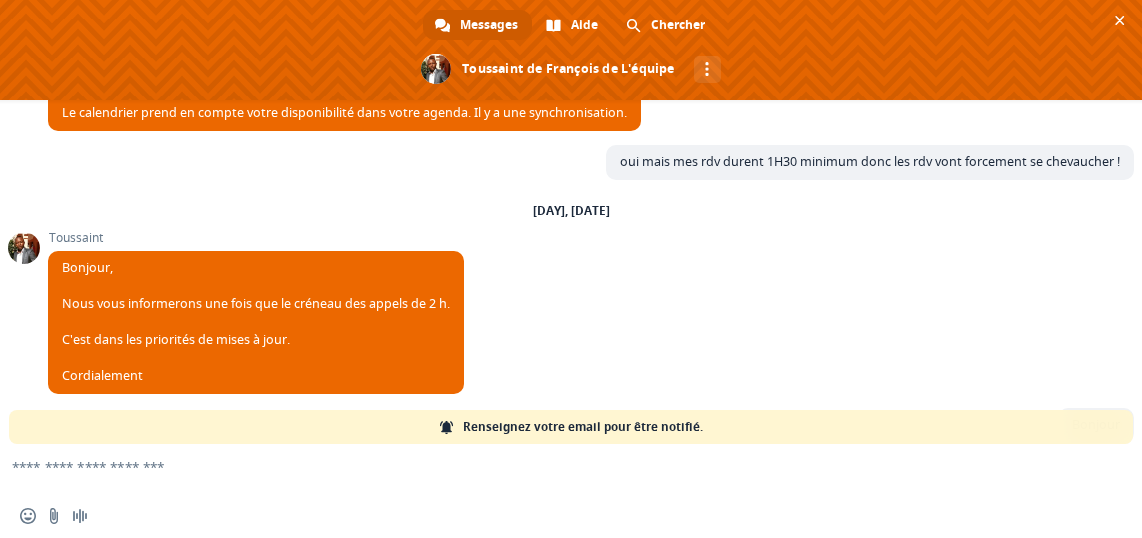 scroll, scrollTop: 0, scrollLeft: 0, axis: both 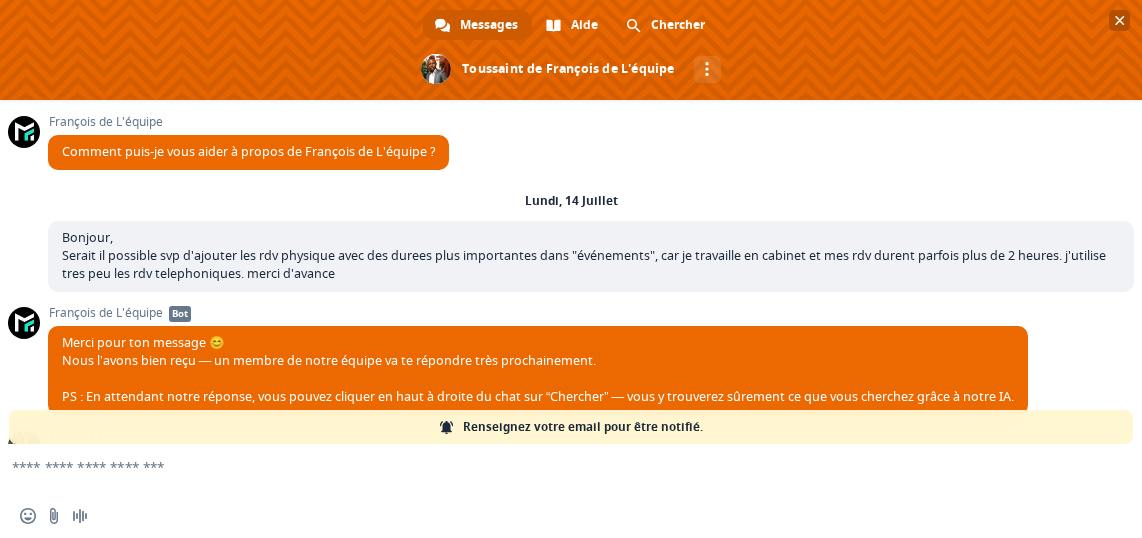 click at bounding box center [1120, 20] 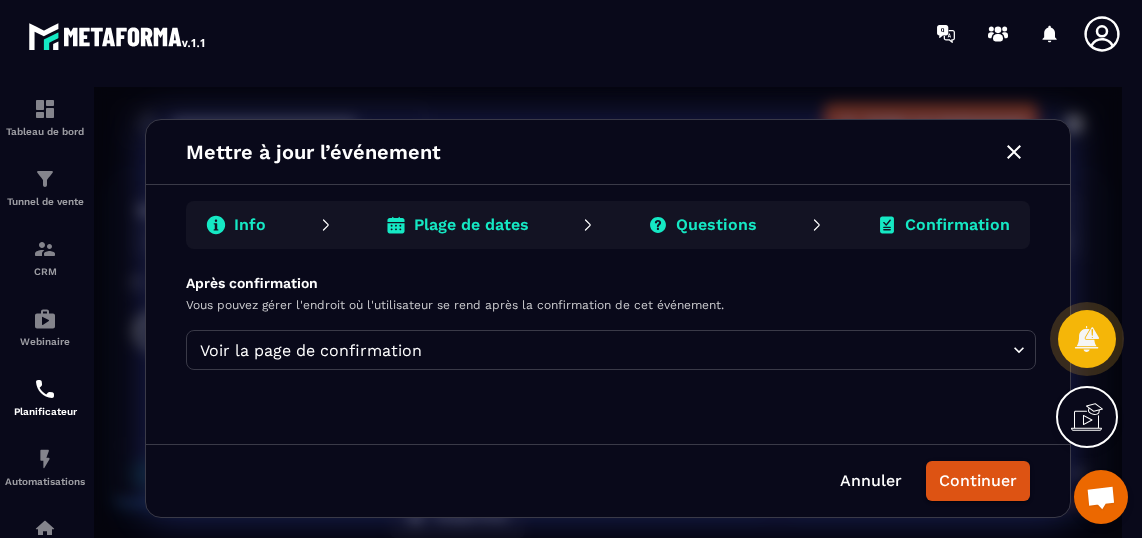 click 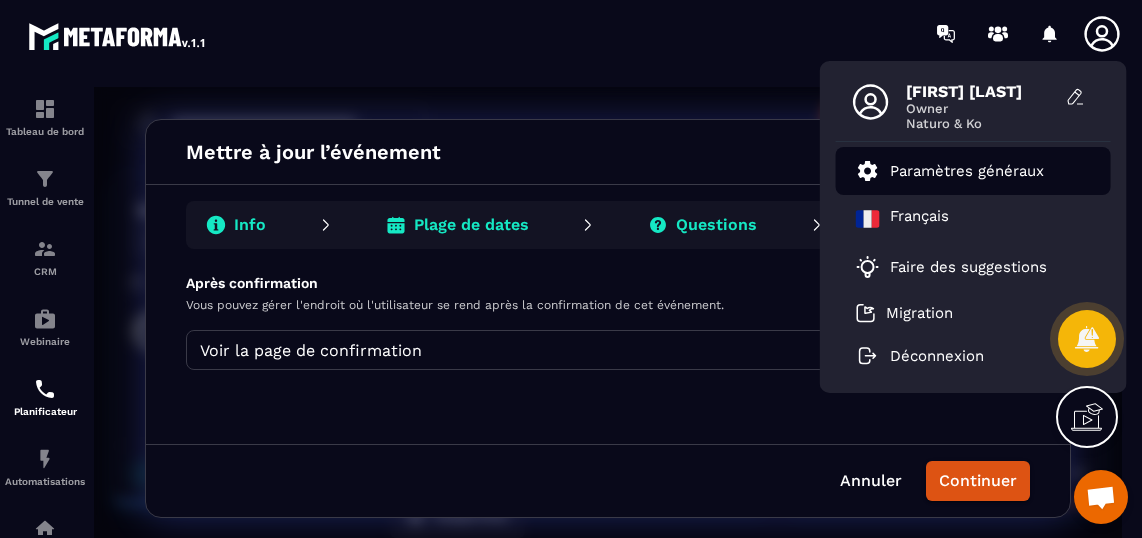 click on "Paramètres généraux" at bounding box center (967, 171) 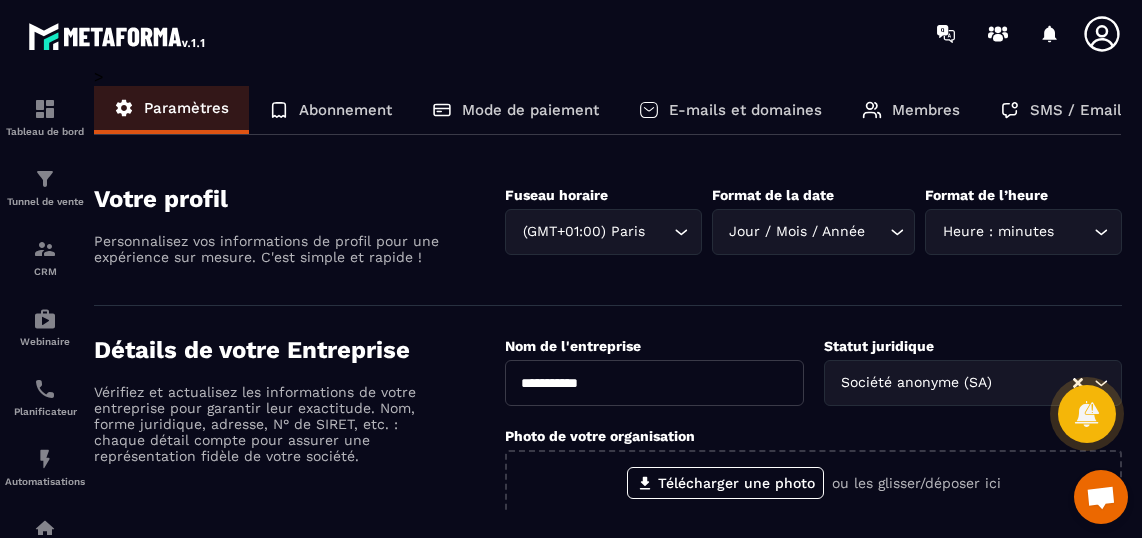 scroll, scrollTop: 3, scrollLeft: 0, axis: vertical 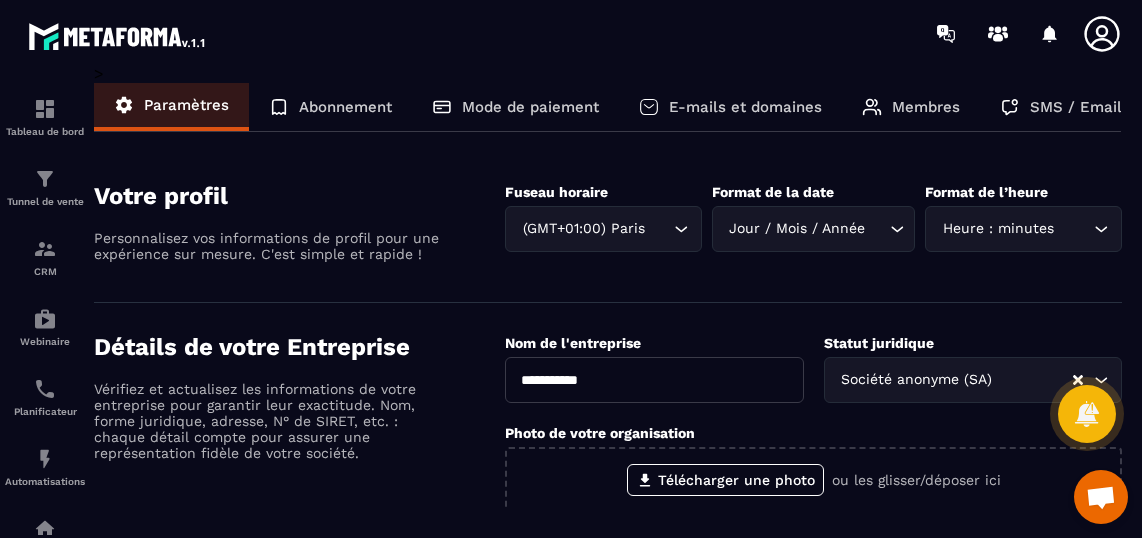 click on "Abonnement" at bounding box center [345, 107] 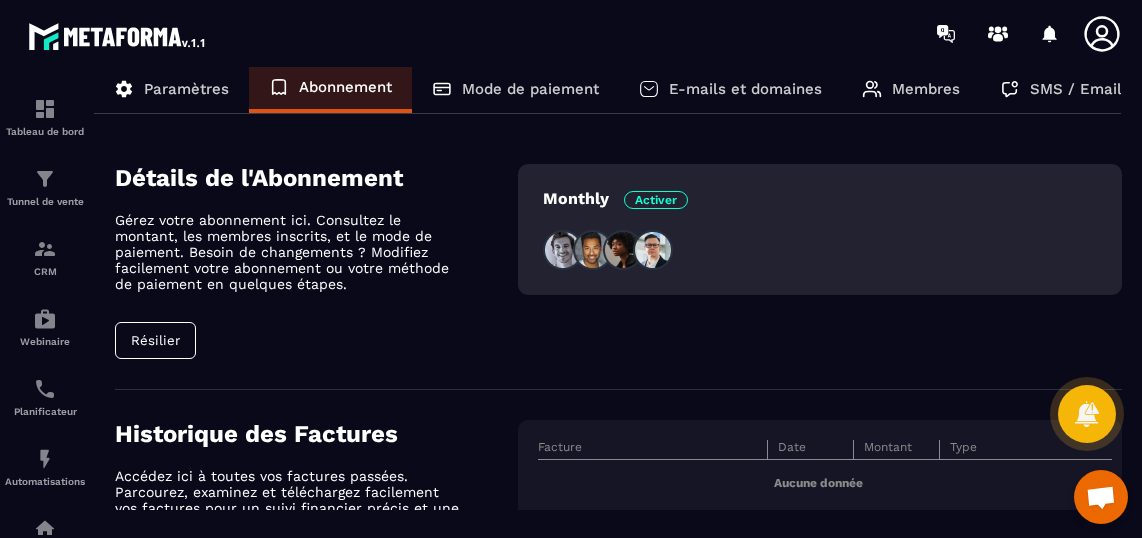scroll, scrollTop: 0, scrollLeft: 0, axis: both 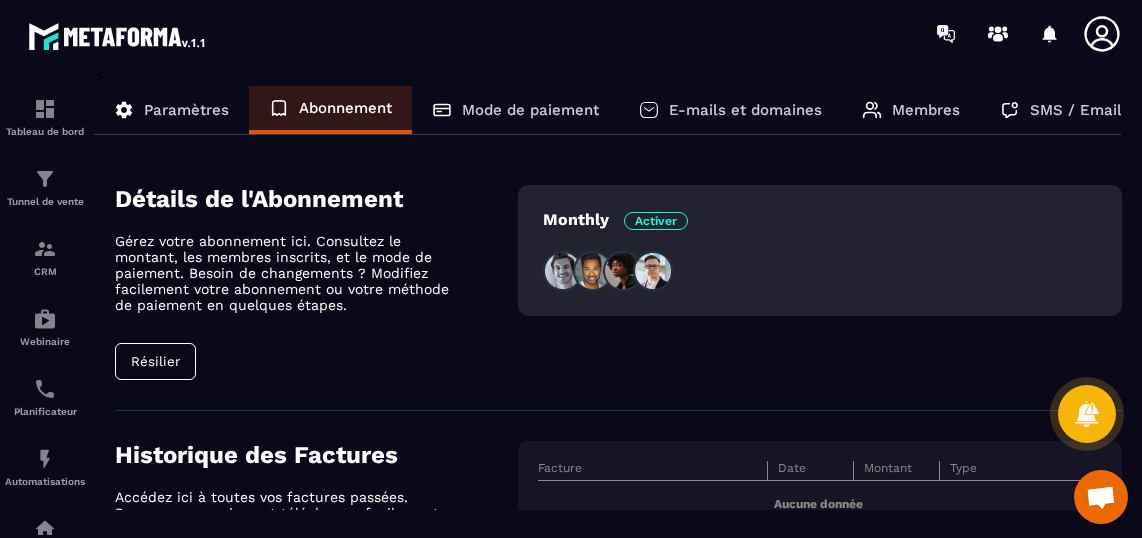 click on "Mode de paiement" at bounding box center (530, 110) 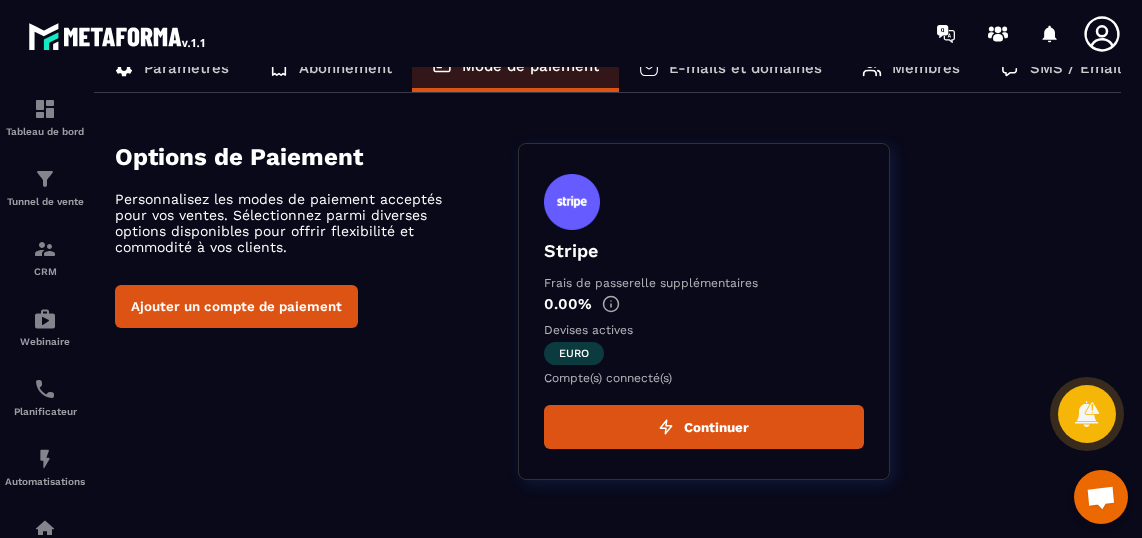 scroll, scrollTop: 0, scrollLeft: 0, axis: both 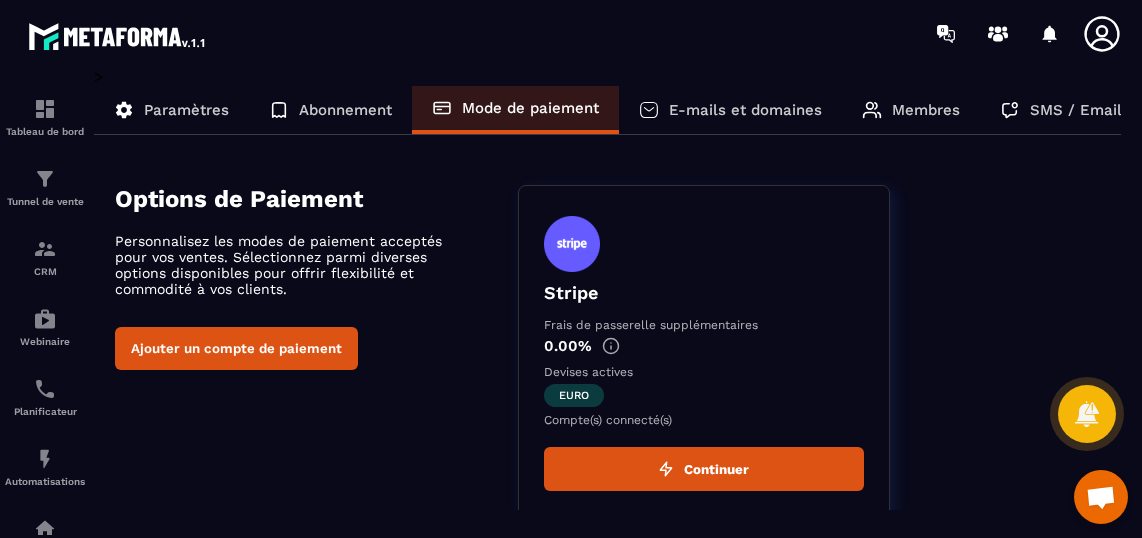click on "Paramètres" at bounding box center (186, 110) 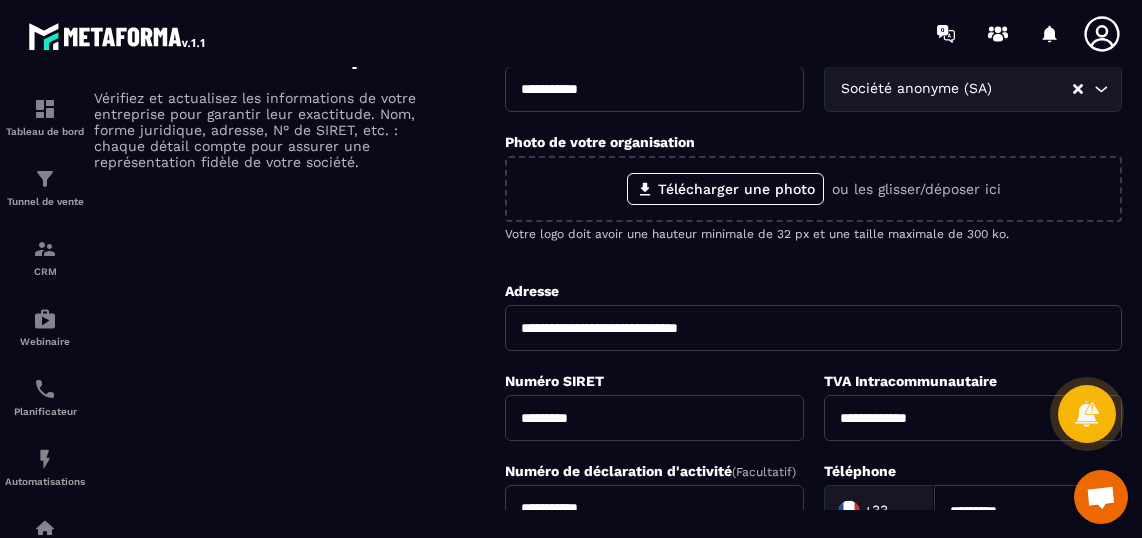 scroll, scrollTop: 0, scrollLeft: 0, axis: both 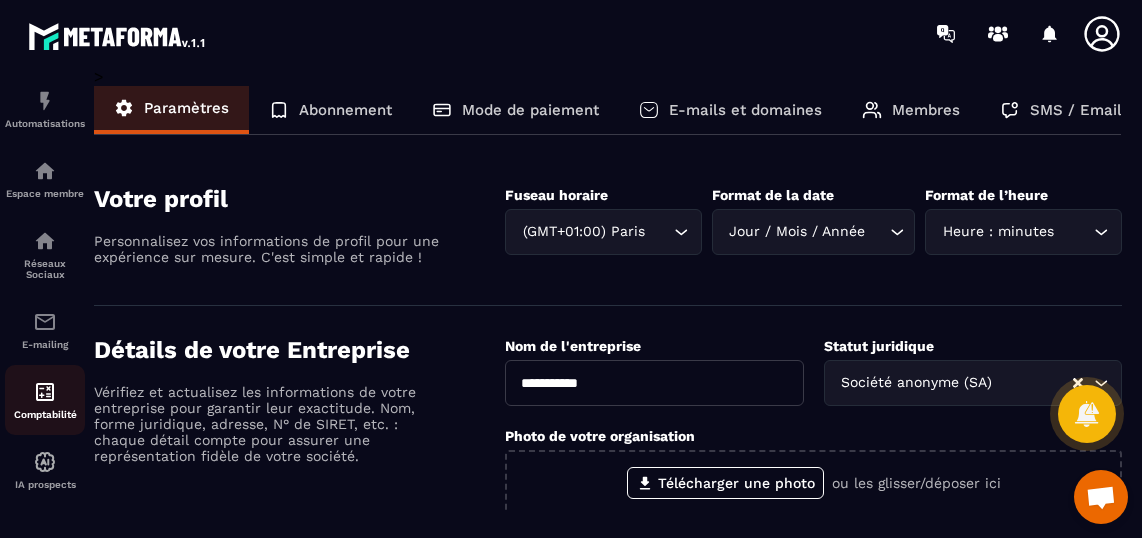 click at bounding box center [45, 392] 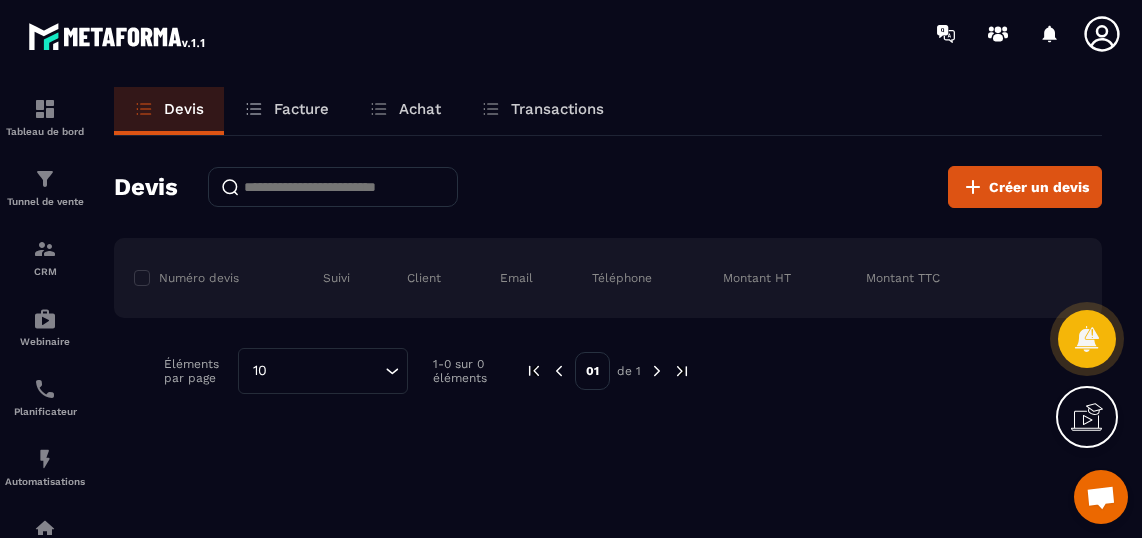 click on "Facture" at bounding box center (301, 109) 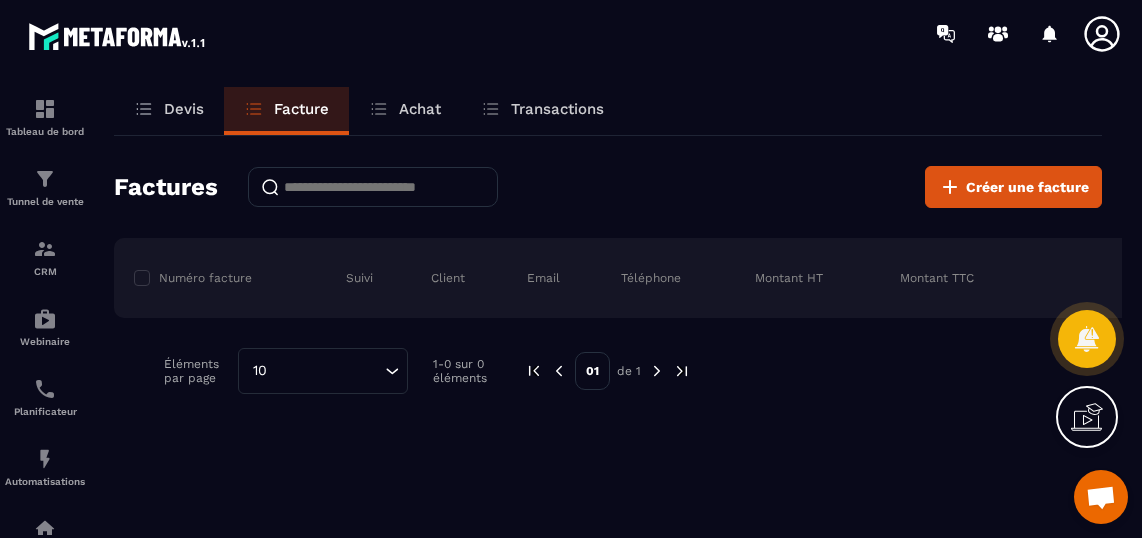 click on "Facture" at bounding box center (301, 109) 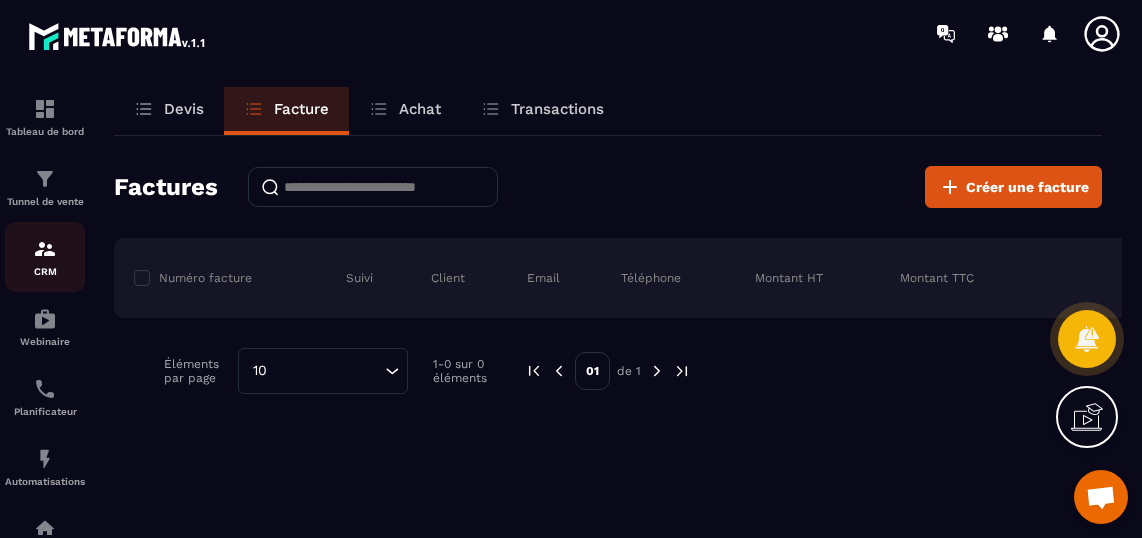 click at bounding box center (45, 249) 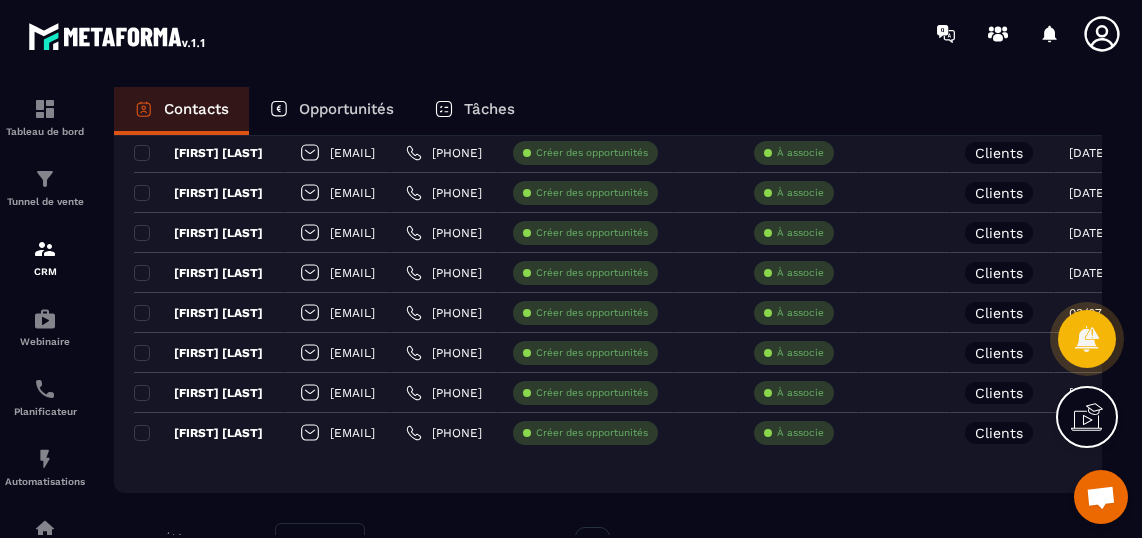 scroll, scrollTop: 434, scrollLeft: 0, axis: vertical 